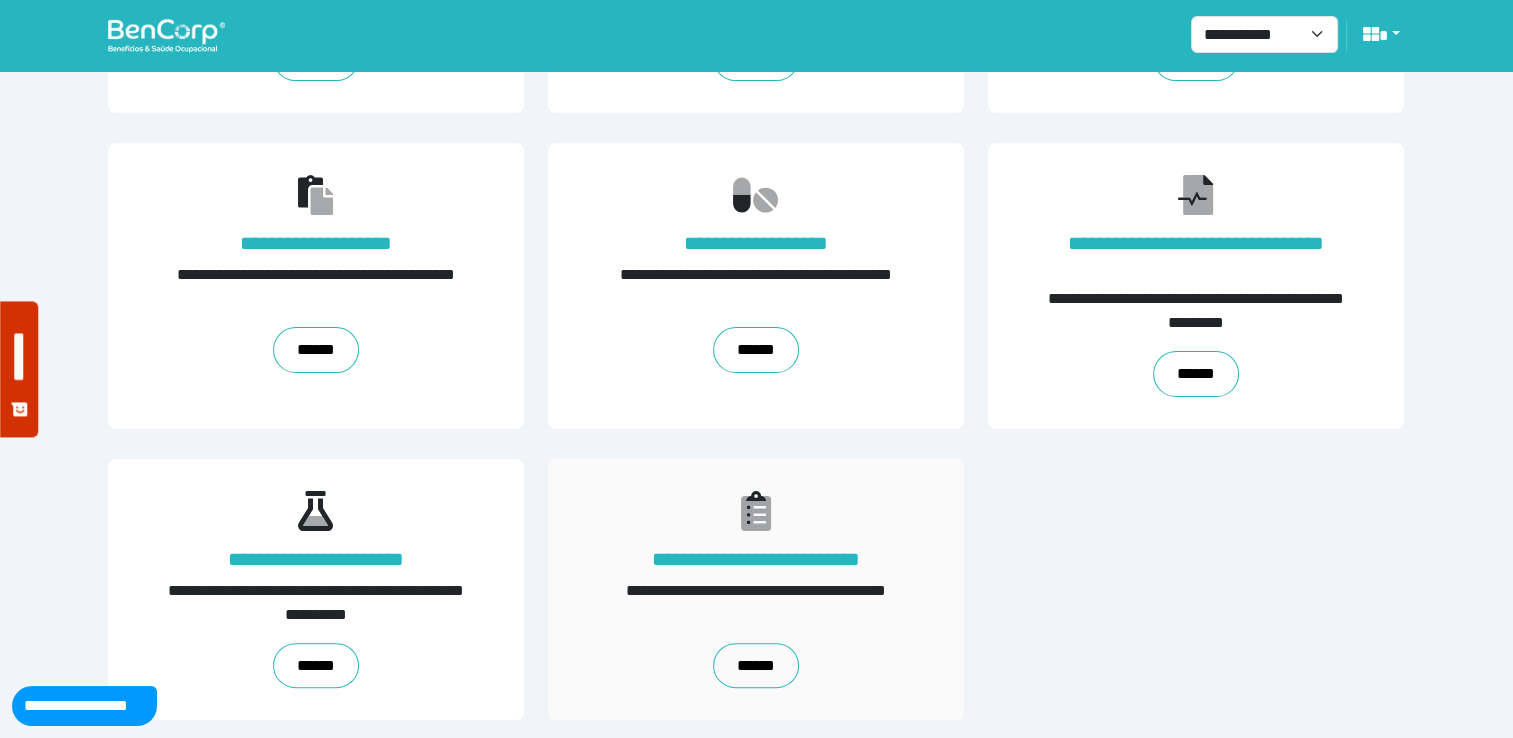 scroll, scrollTop: 308, scrollLeft: 0, axis: vertical 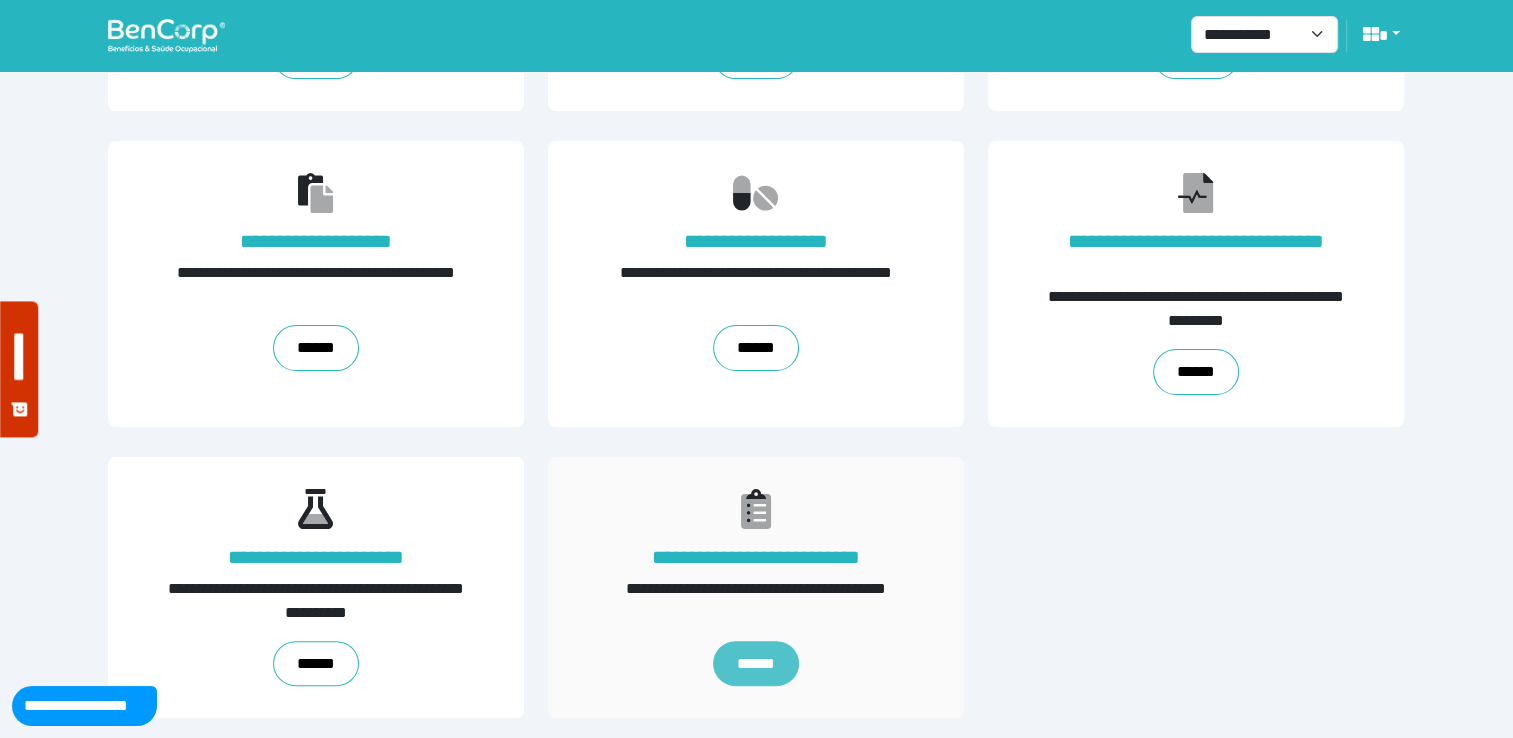 click on "******" at bounding box center [756, 664] 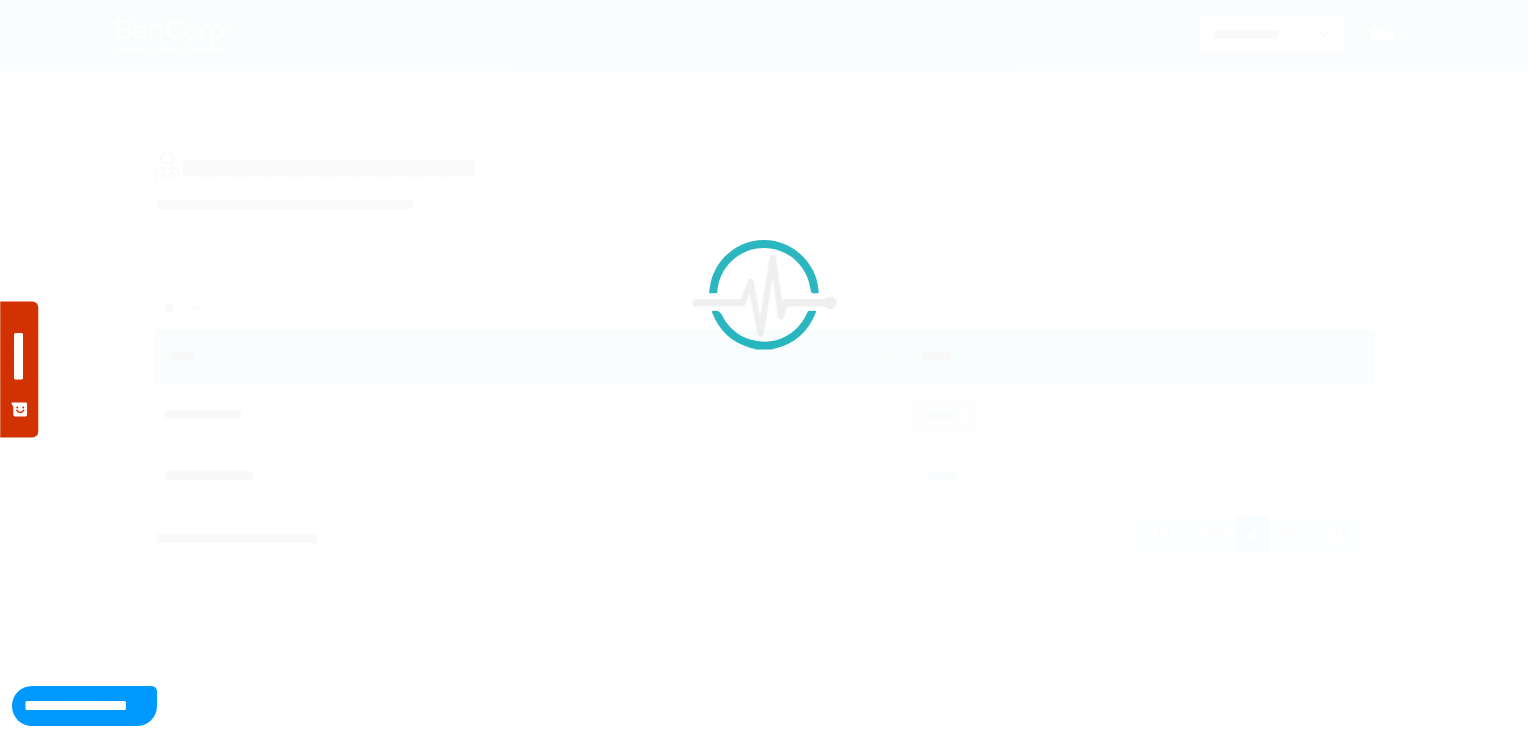 scroll, scrollTop: 0, scrollLeft: 0, axis: both 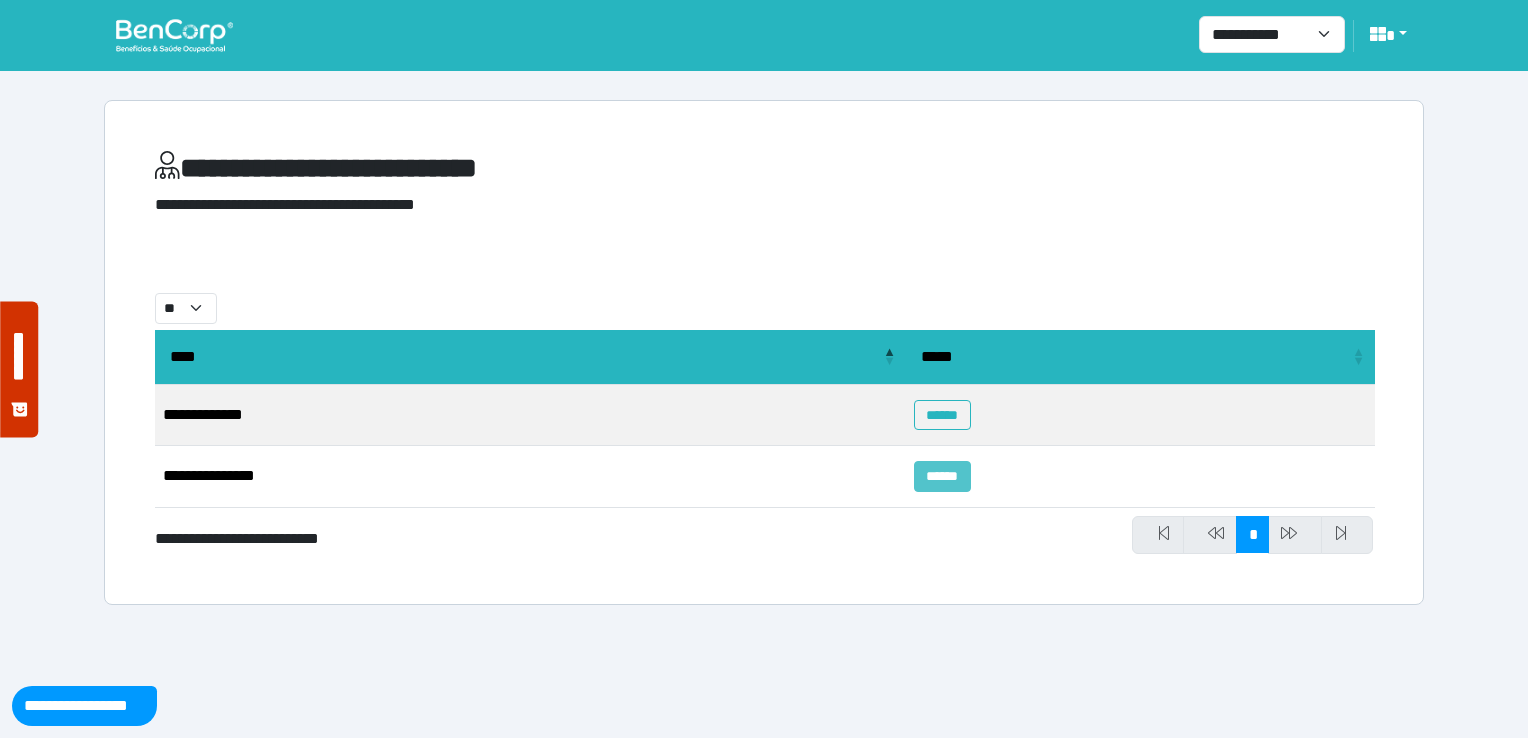 click on "******" at bounding box center (942, 476) 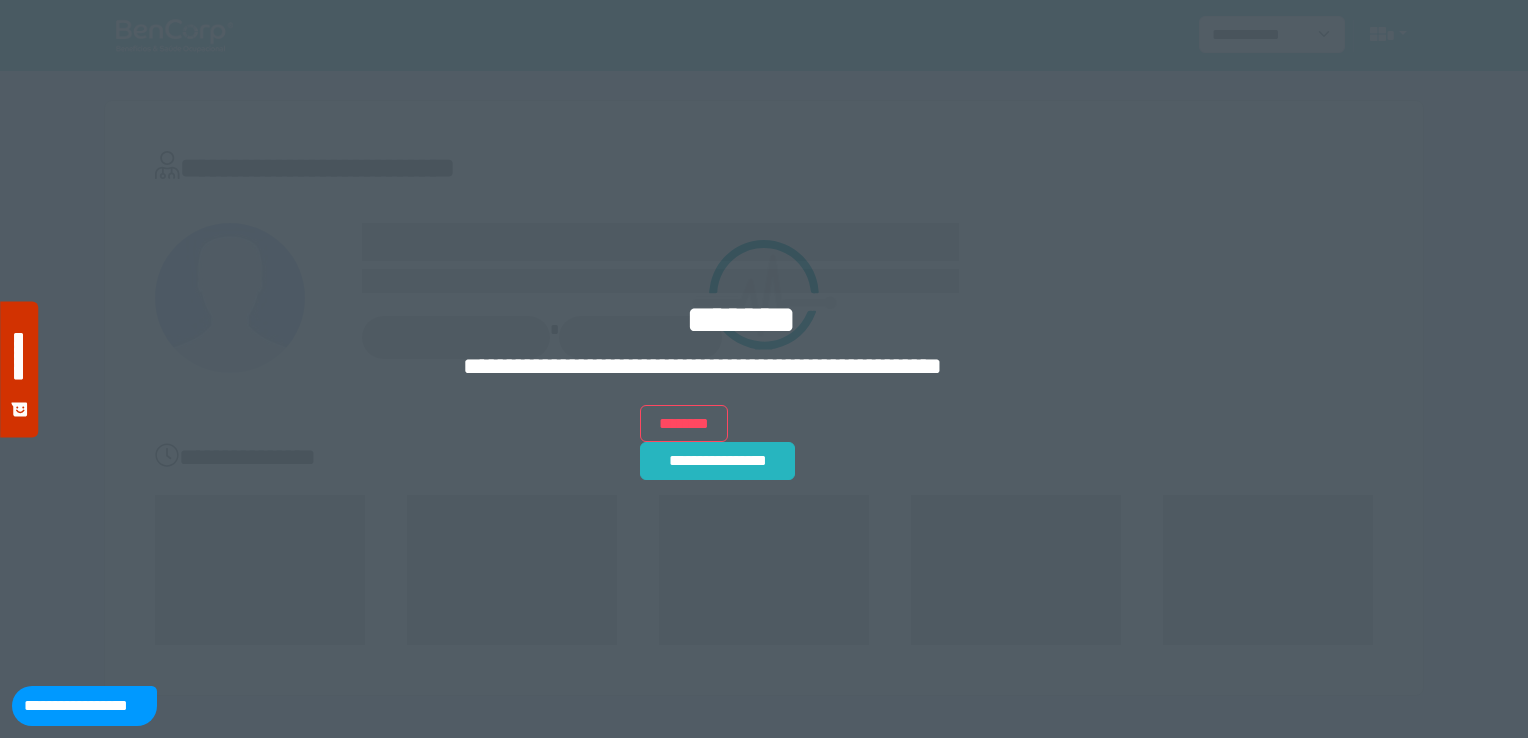 scroll, scrollTop: 0, scrollLeft: 0, axis: both 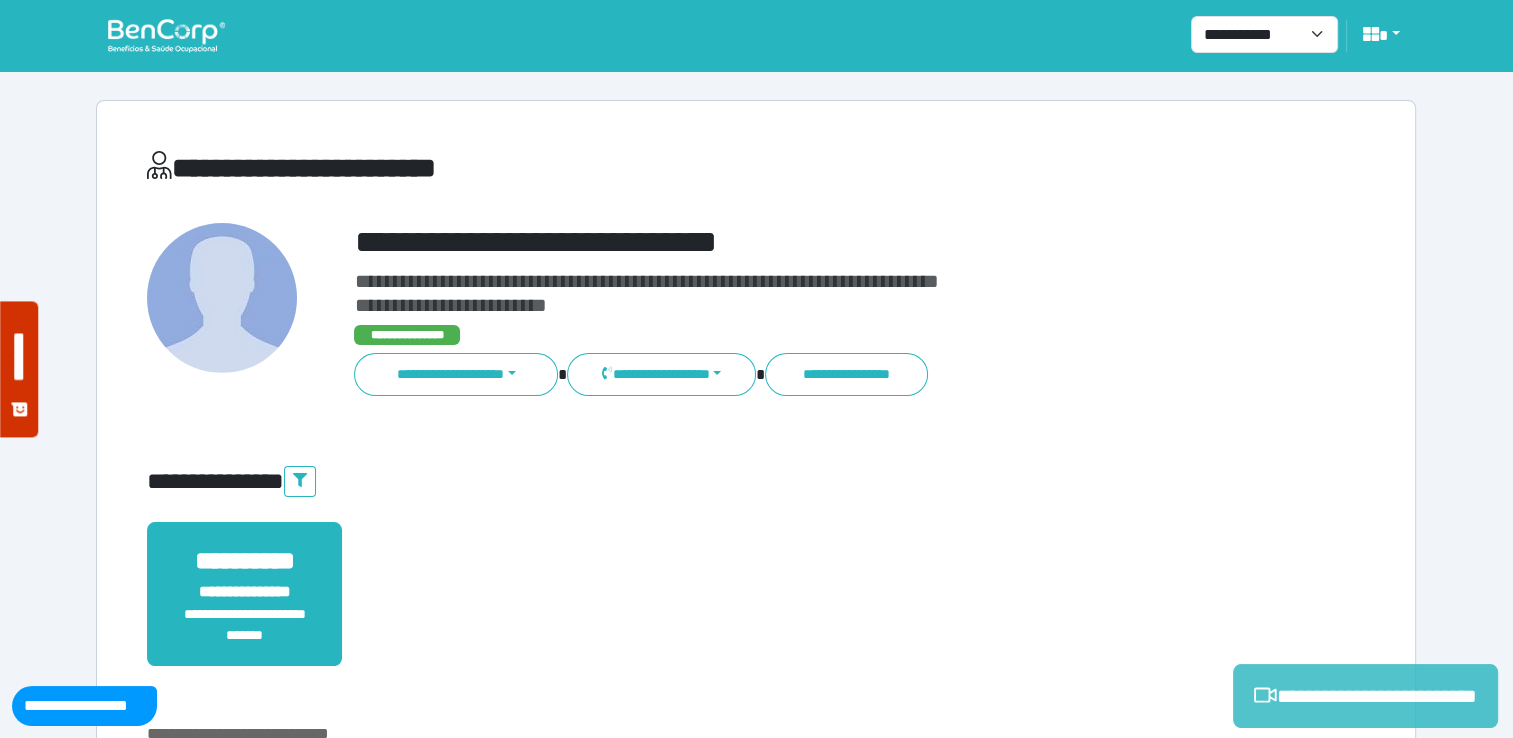 click on "**********" at bounding box center (1365, 696) 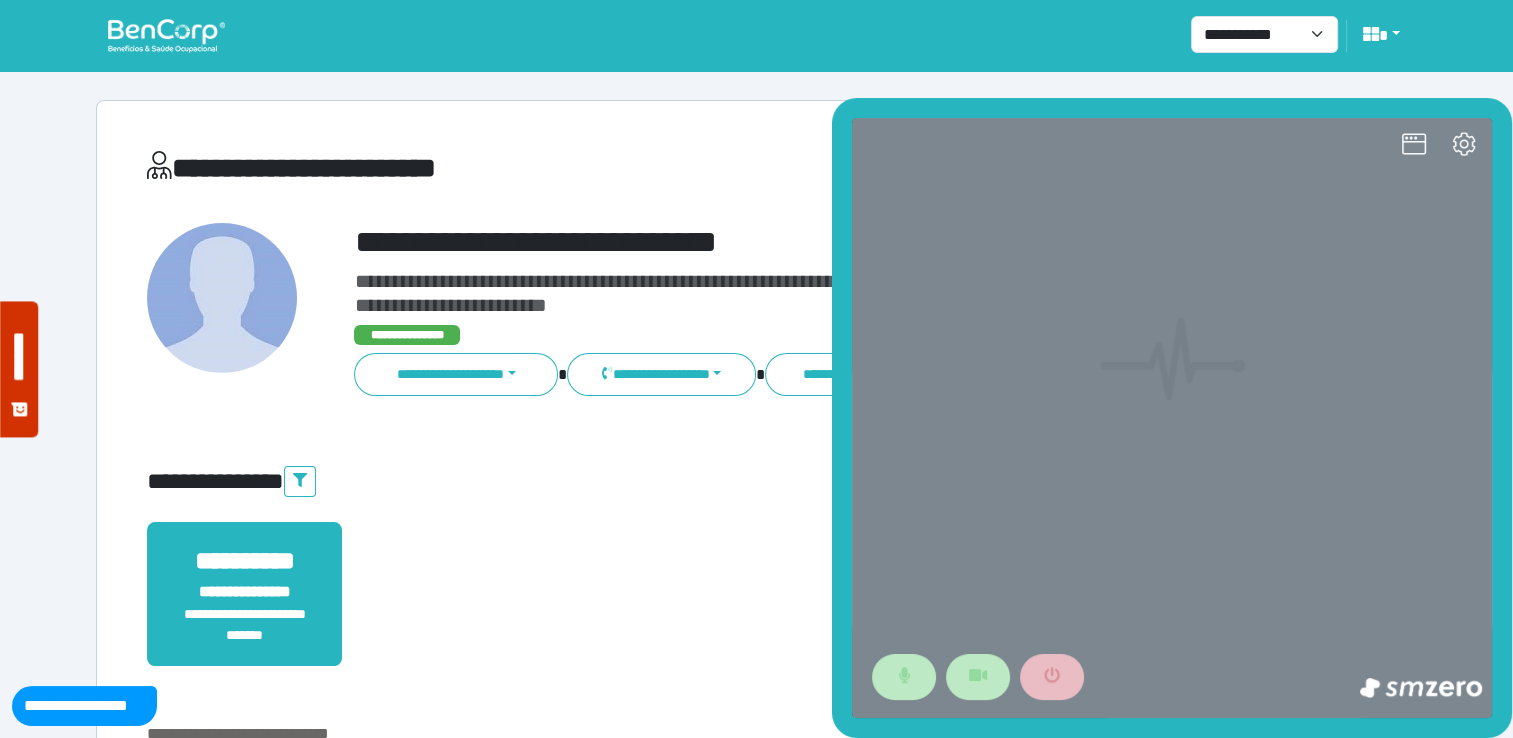 scroll, scrollTop: 0, scrollLeft: 0, axis: both 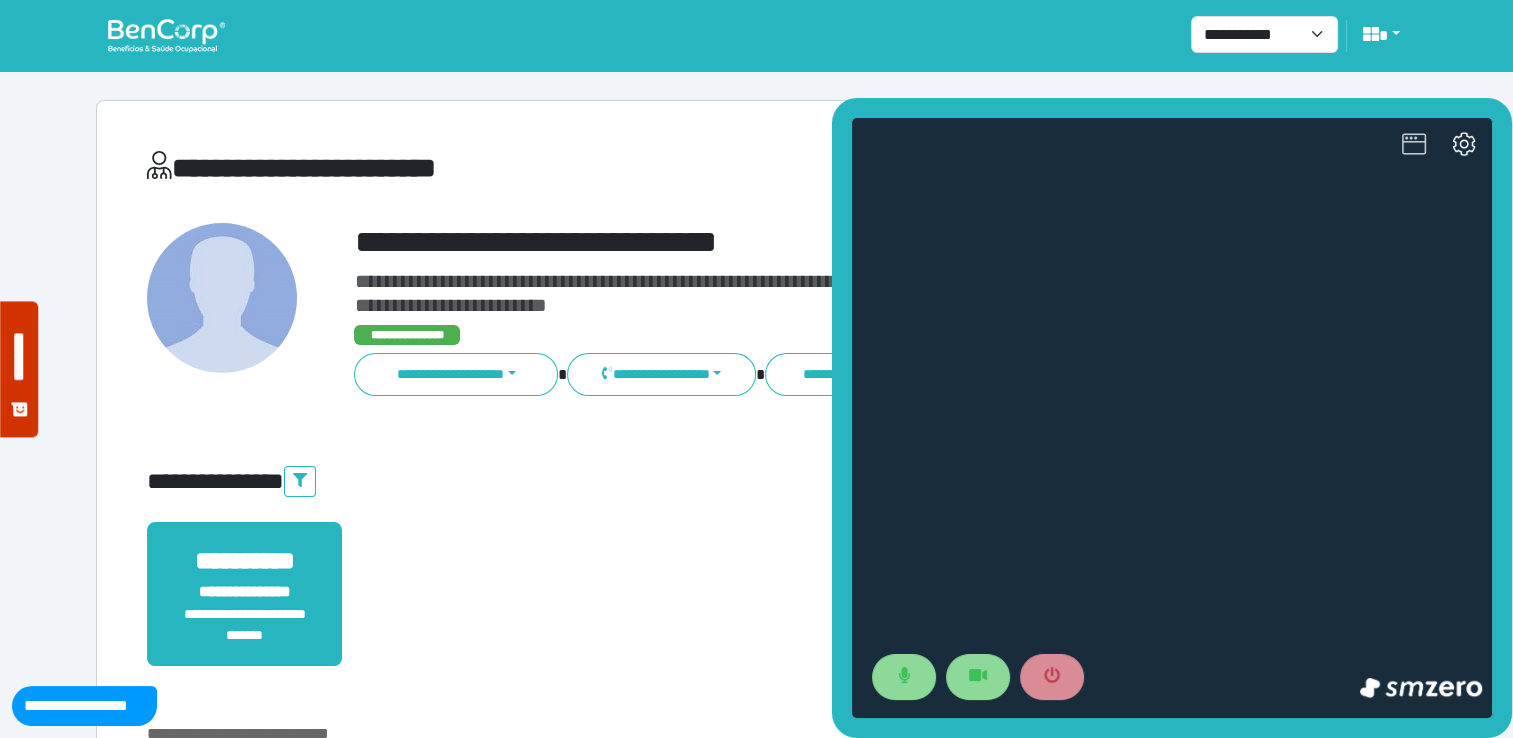 click 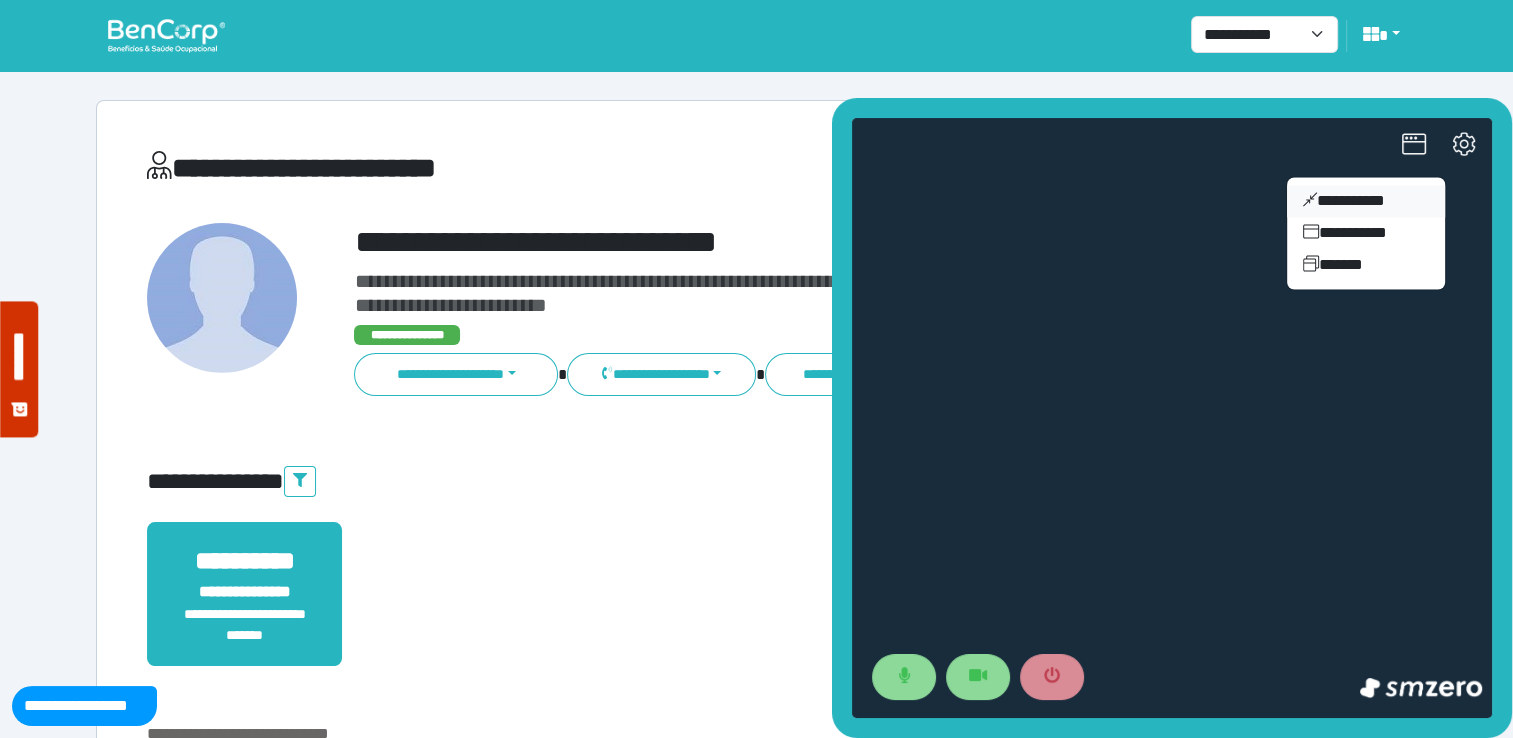 click on "**********" at bounding box center [1366, 201] 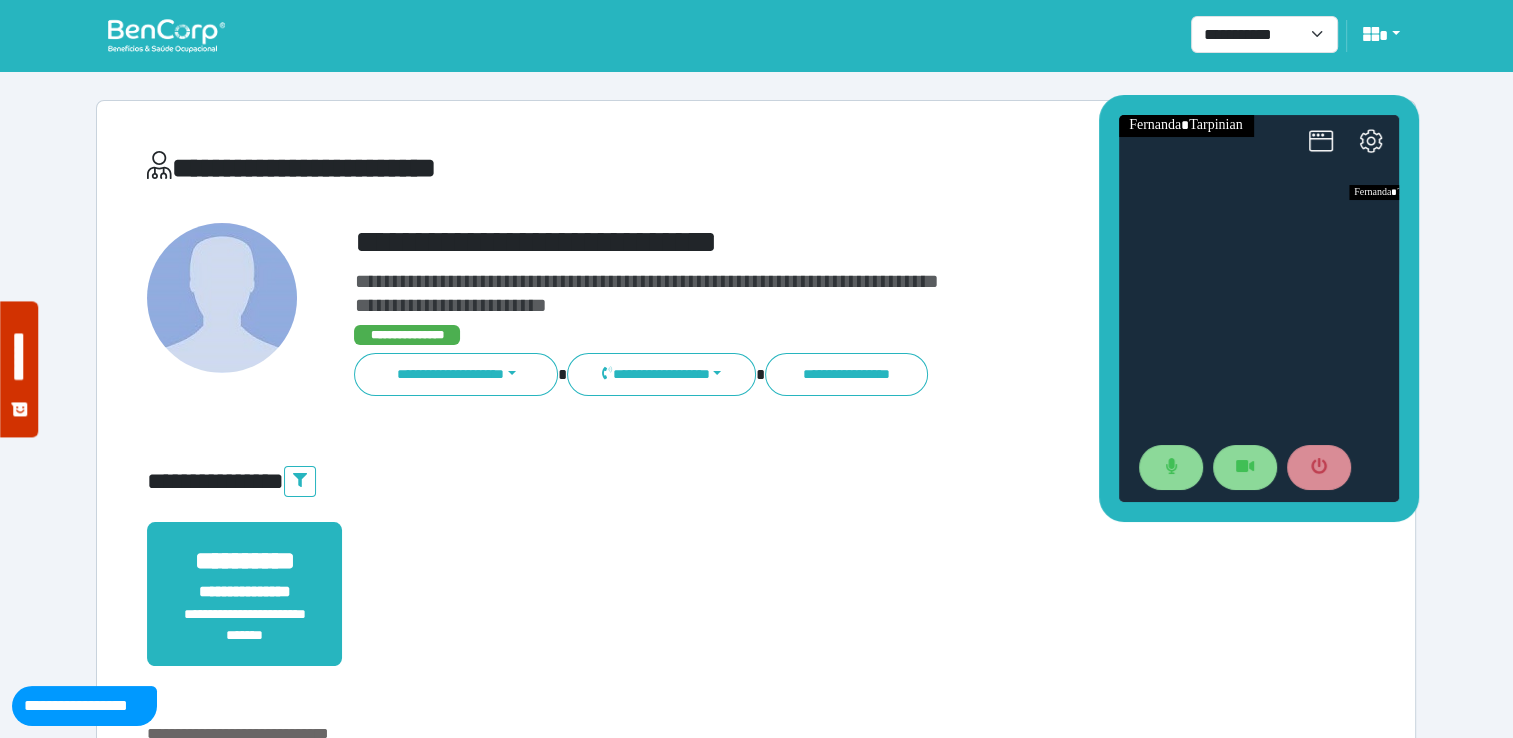 drag, startPoint x: 1334, startPoint y: 326, endPoint x: 1240, endPoint y: 109, distance: 236.48466 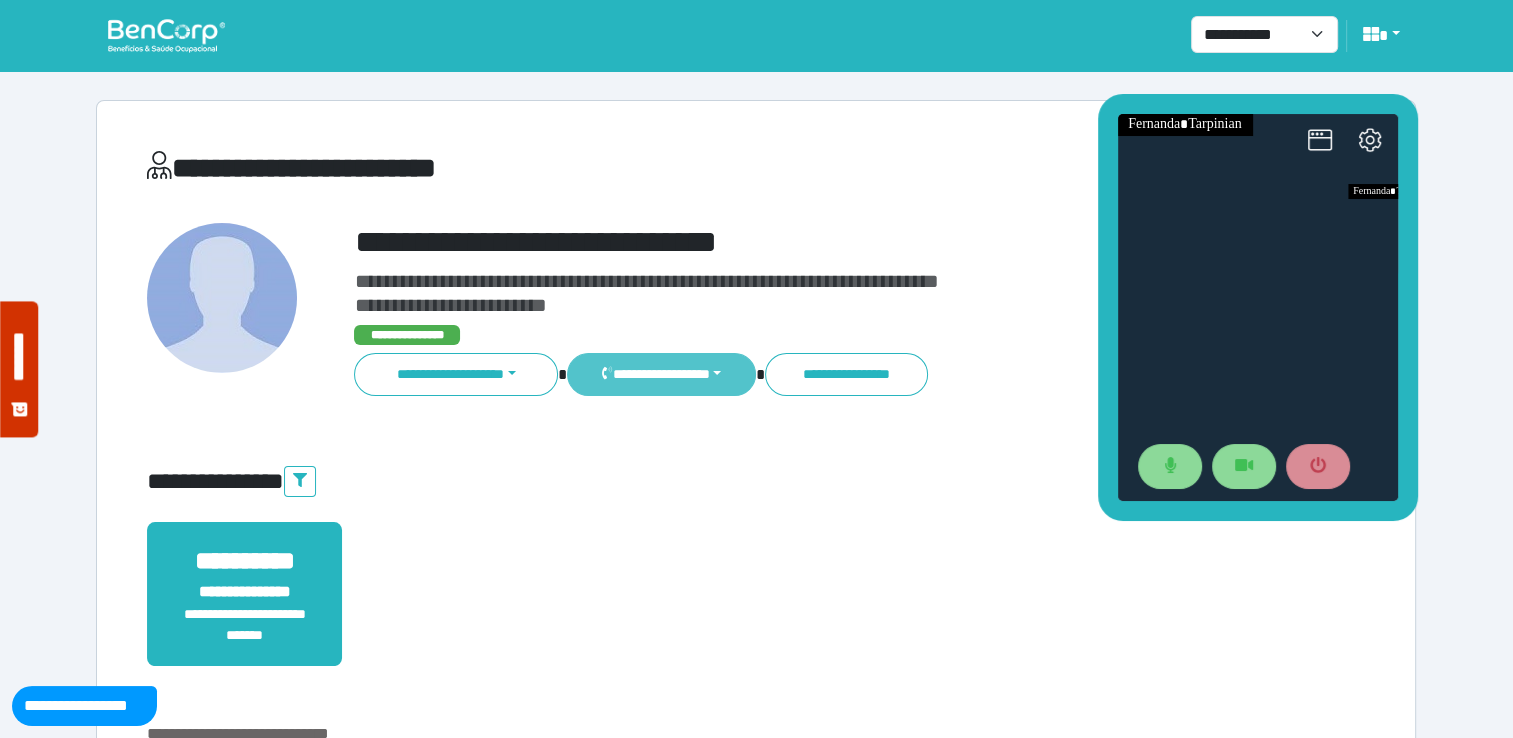 click on "**********" at bounding box center (661, 374) 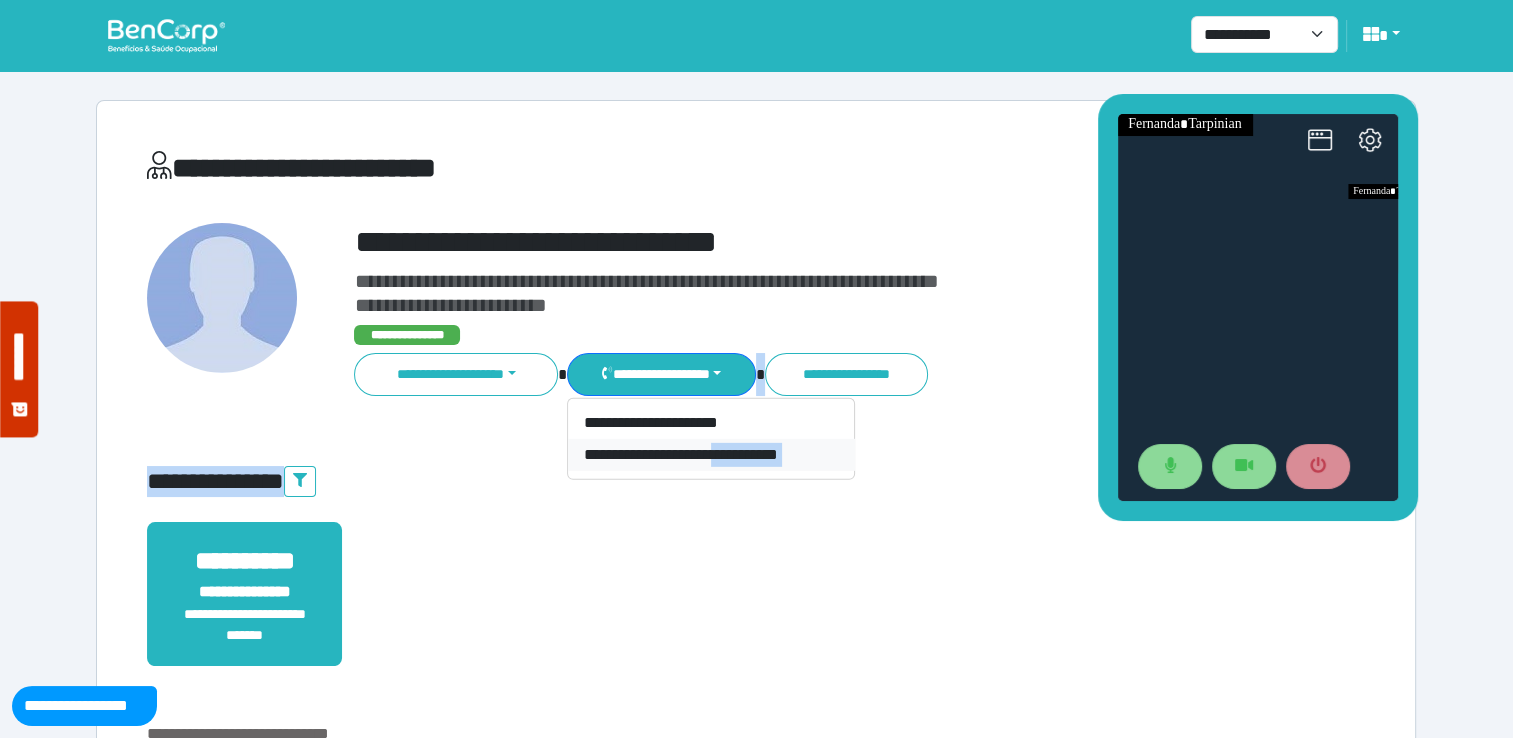 drag, startPoint x: 870, startPoint y: 458, endPoint x: 732, endPoint y: 462, distance: 138.05795 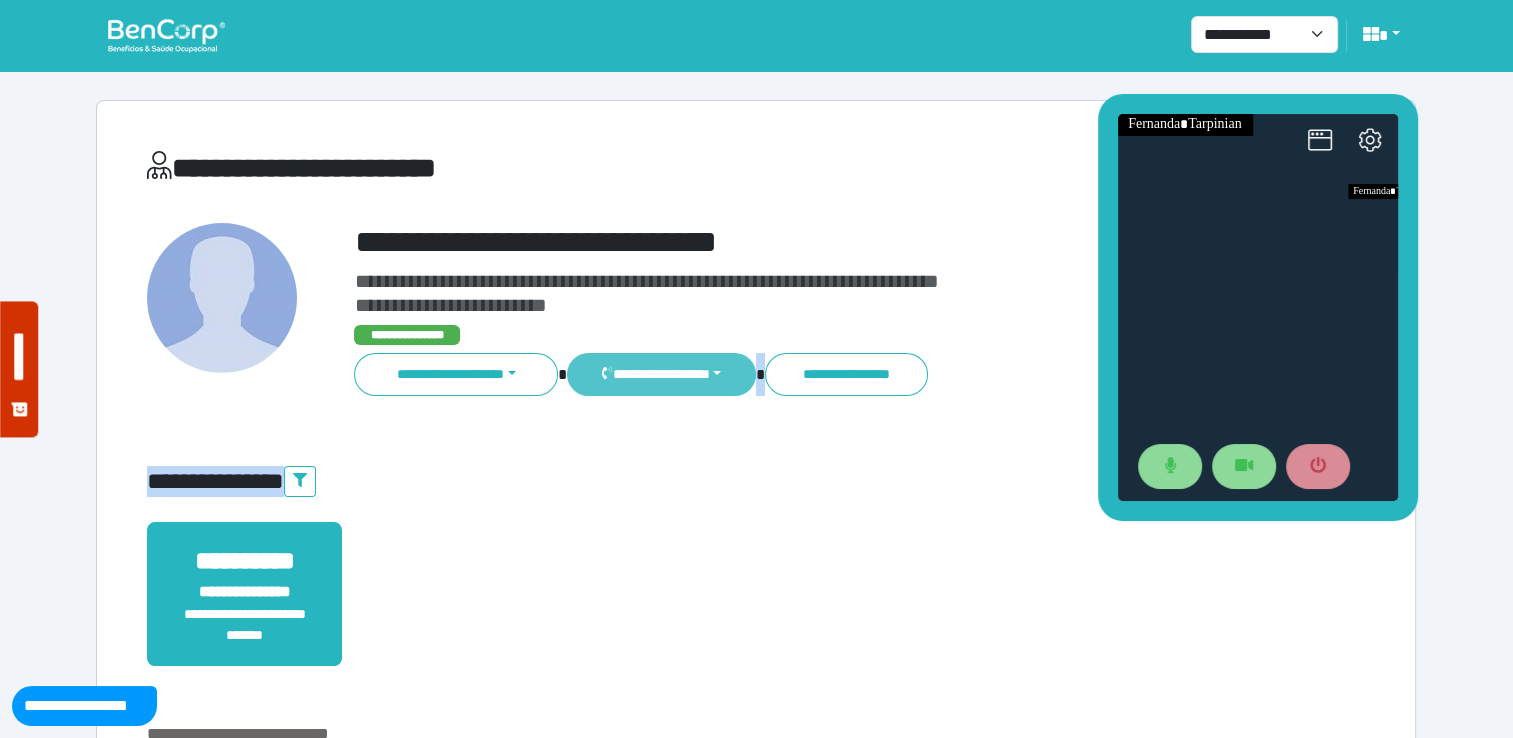 drag, startPoint x: 732, startPoint y: 462, endPoint x: 722, endPoint y: 380, distance: 82.607506 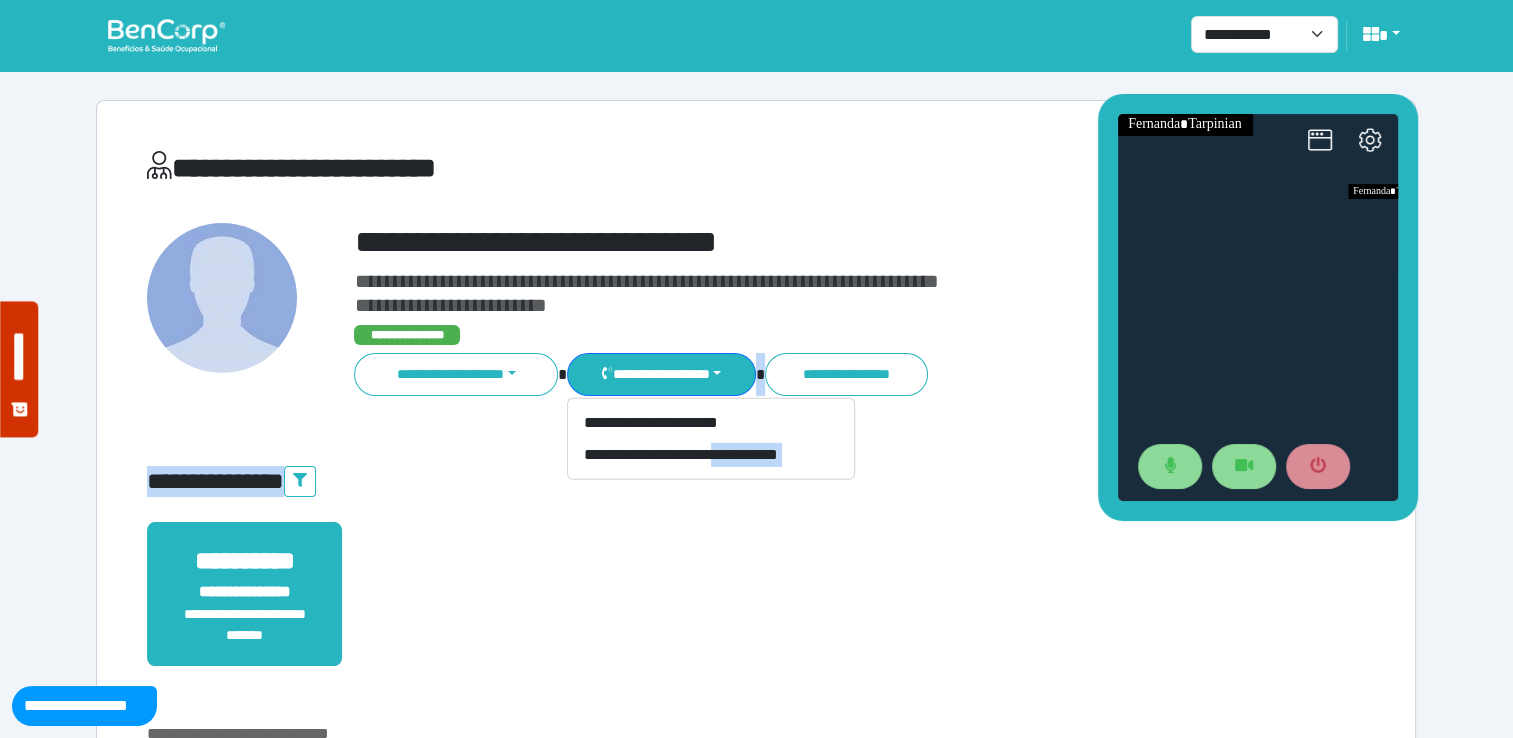 click on "**********" at bounding box center [756, 585] 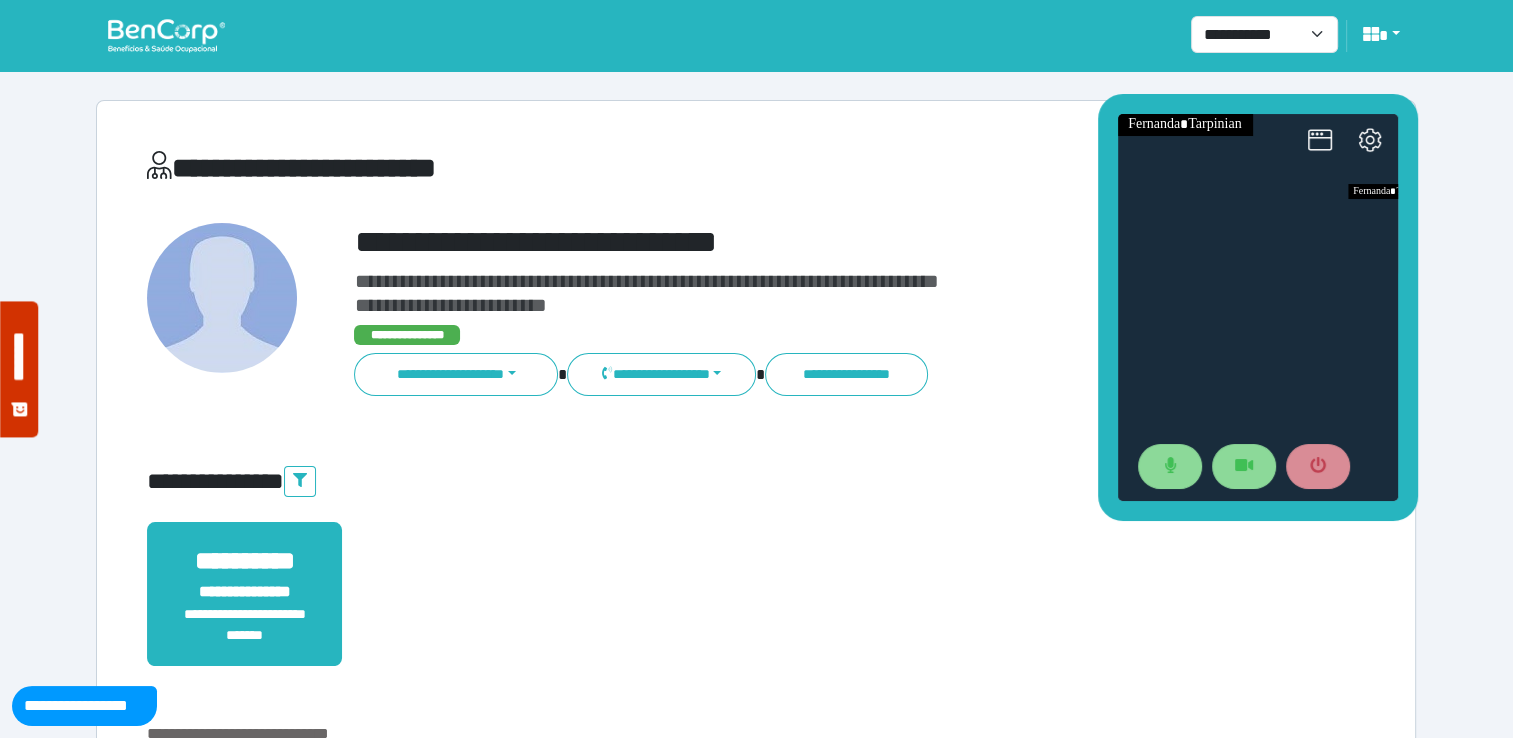 click on "**********" at bounding box center (756, 585) 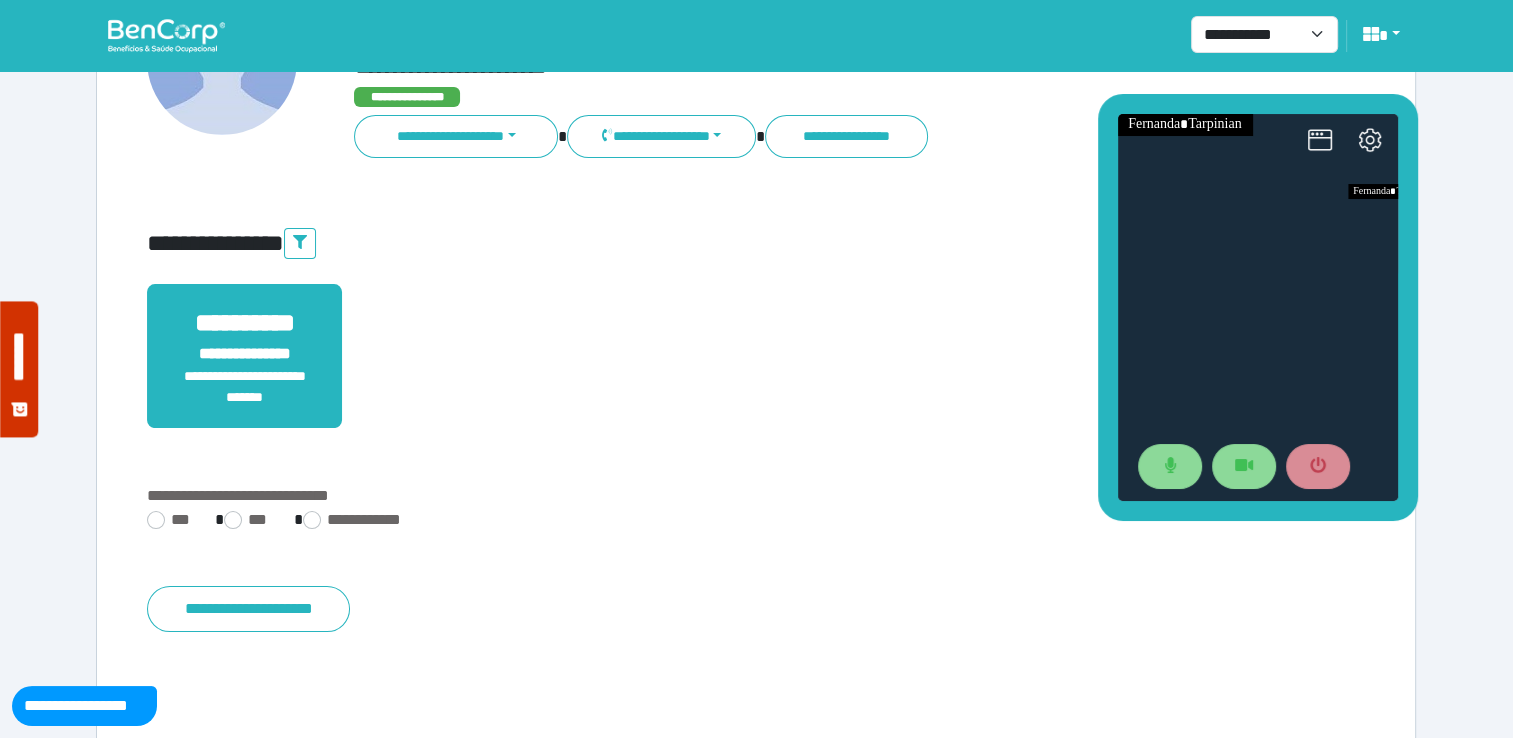 scroll, scrollTop: 0, scrollLeft: 0, axis: both 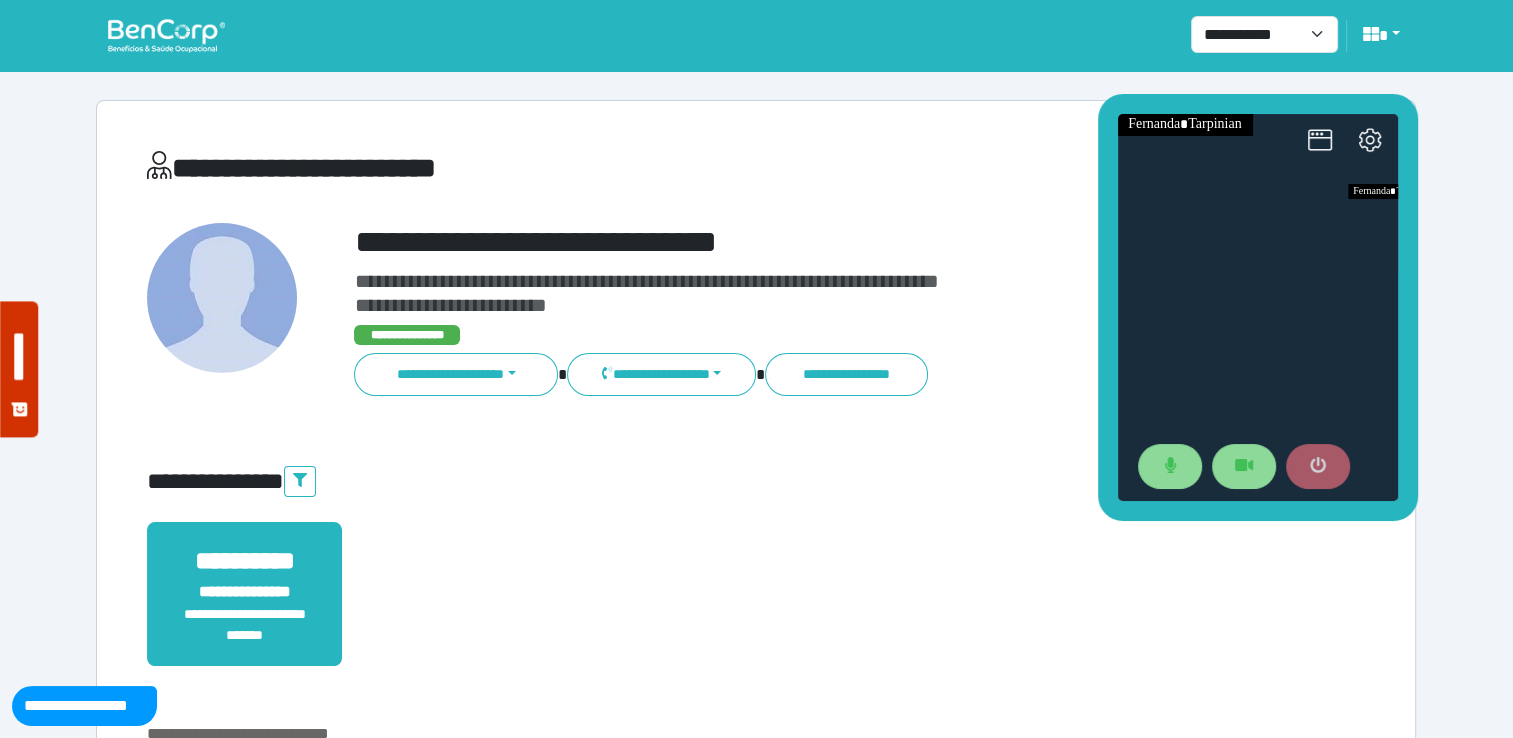 click at bounding box center (1317, 467) 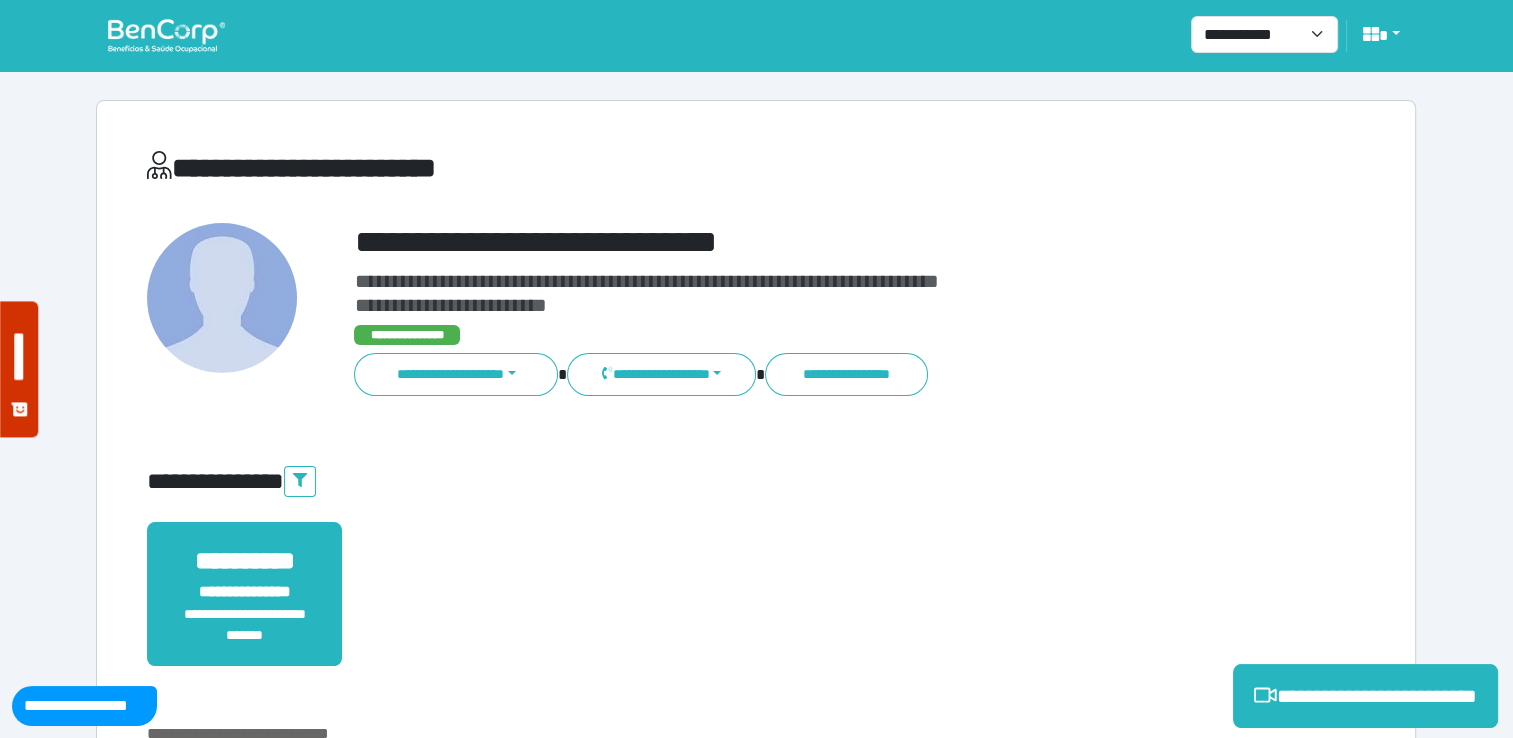 click on "**********" at bounding box center [756, 585] 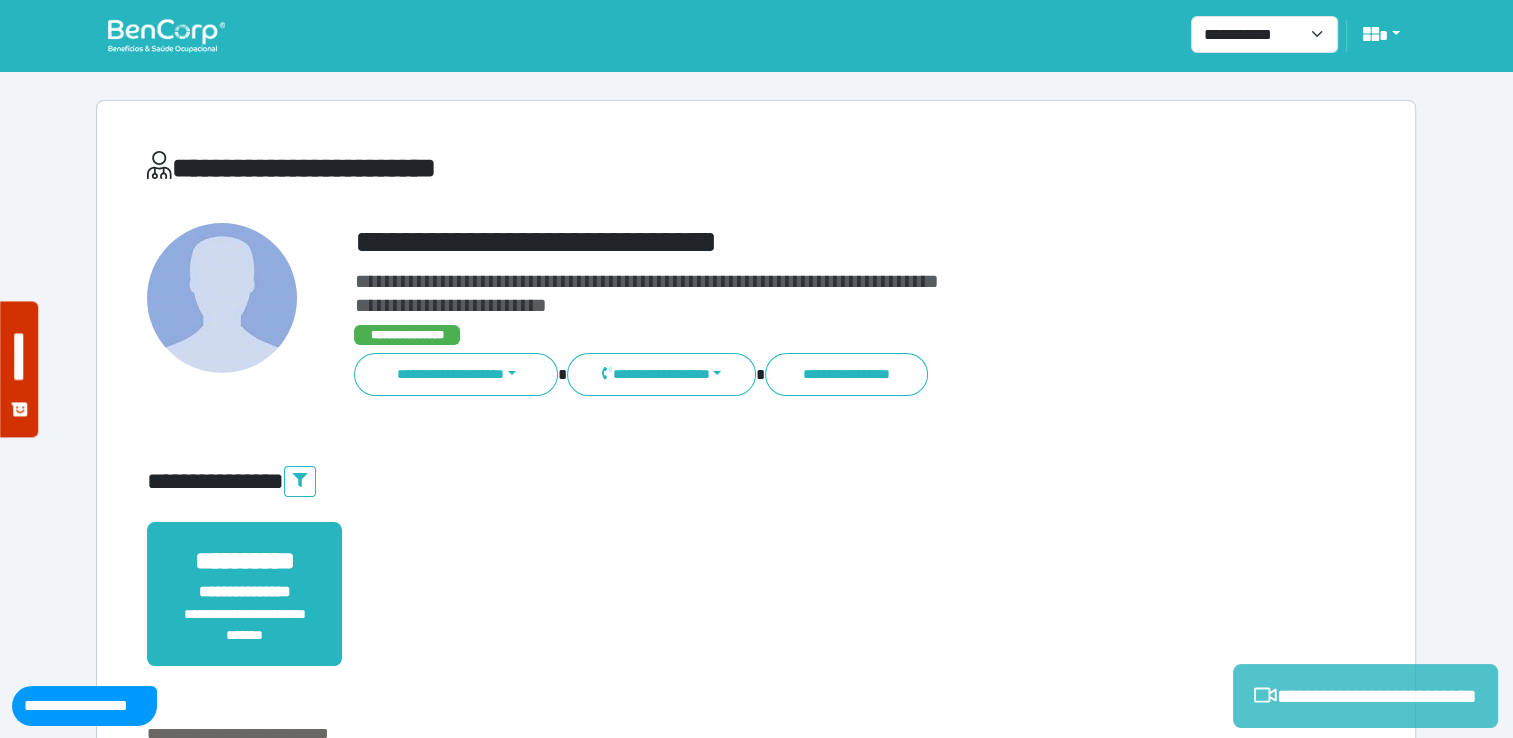 click on "**********" at bounding box center (1365, 696) 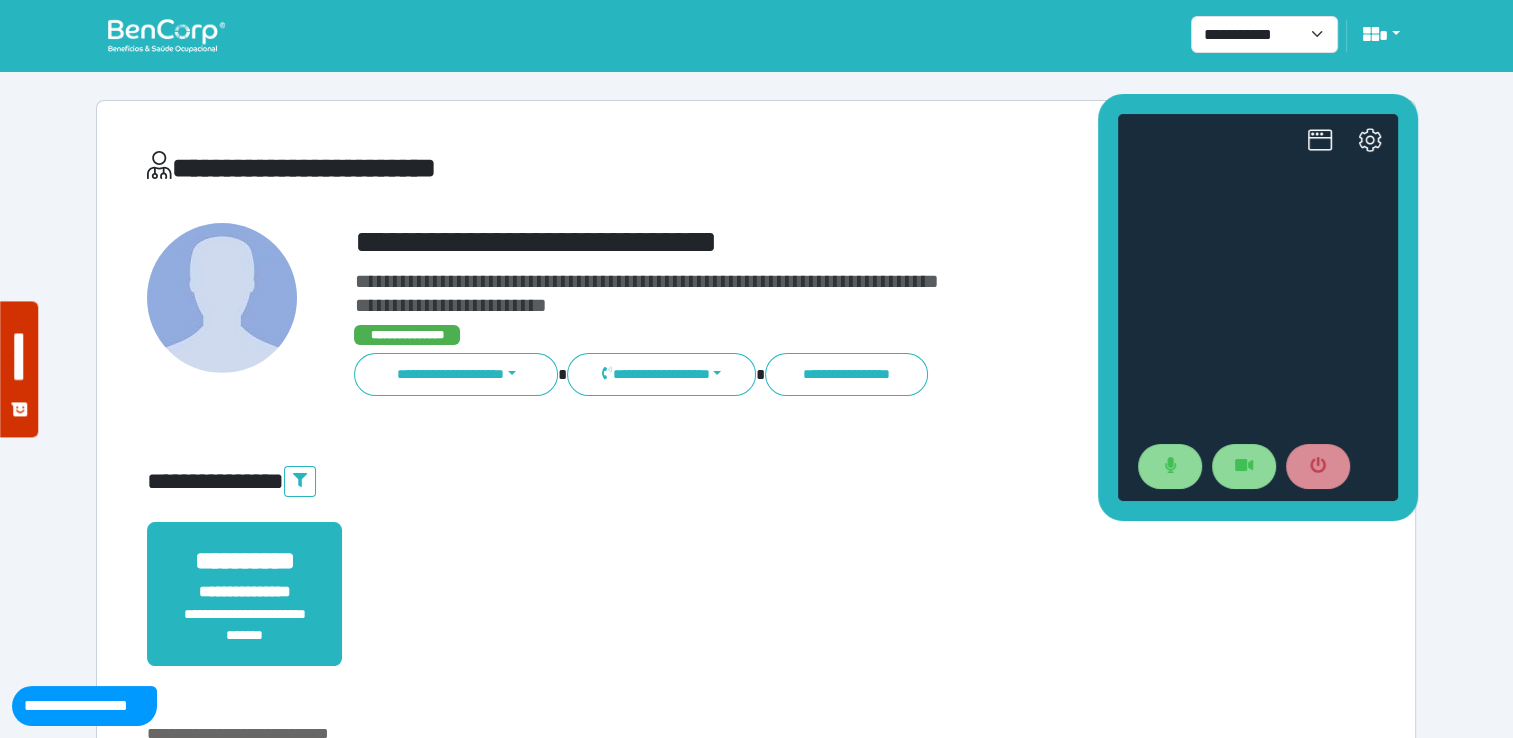 scroll, scrollTop: 0, scrollLeft: 0, axis: both 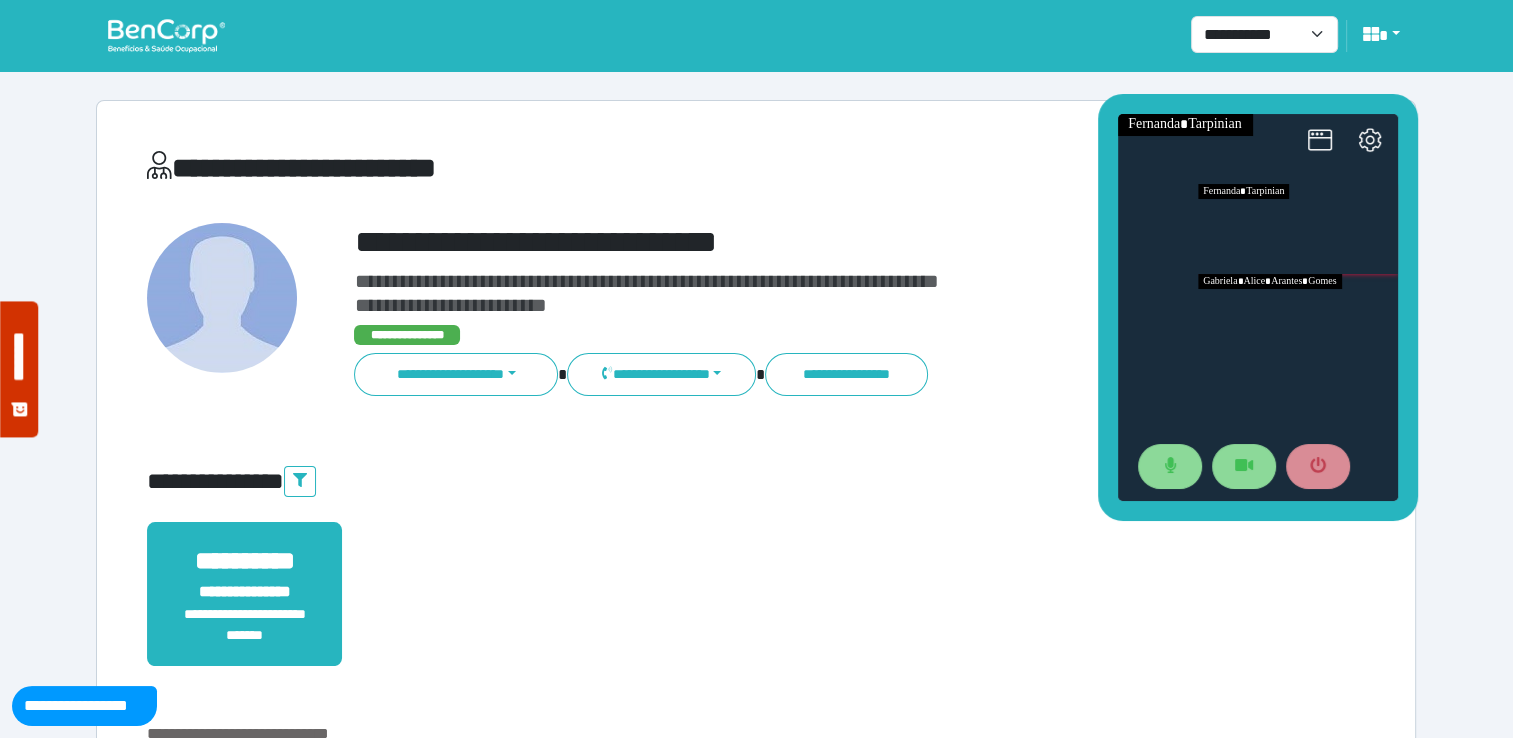 click at bounding box center [1297, 319] 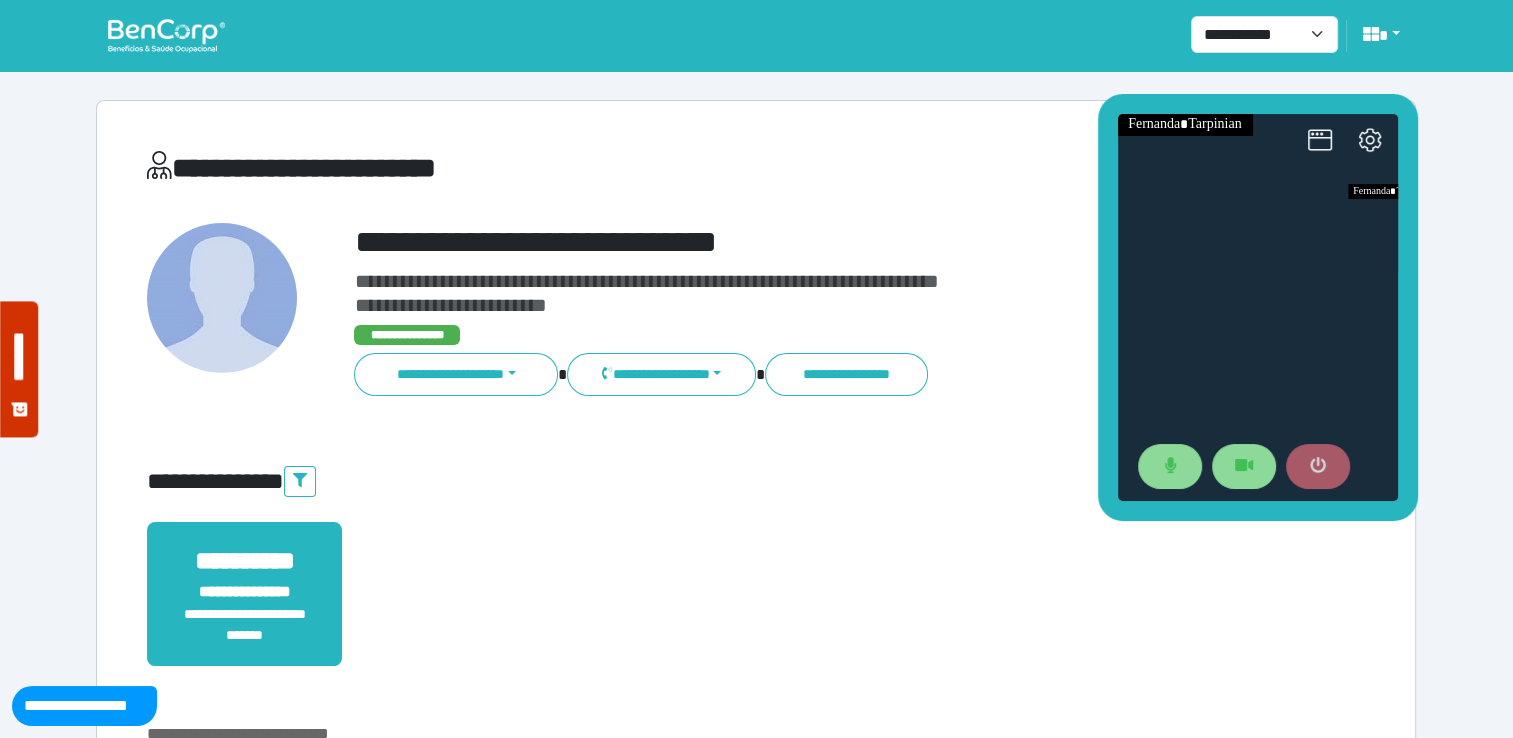 click at bounding box center (1317, 467) 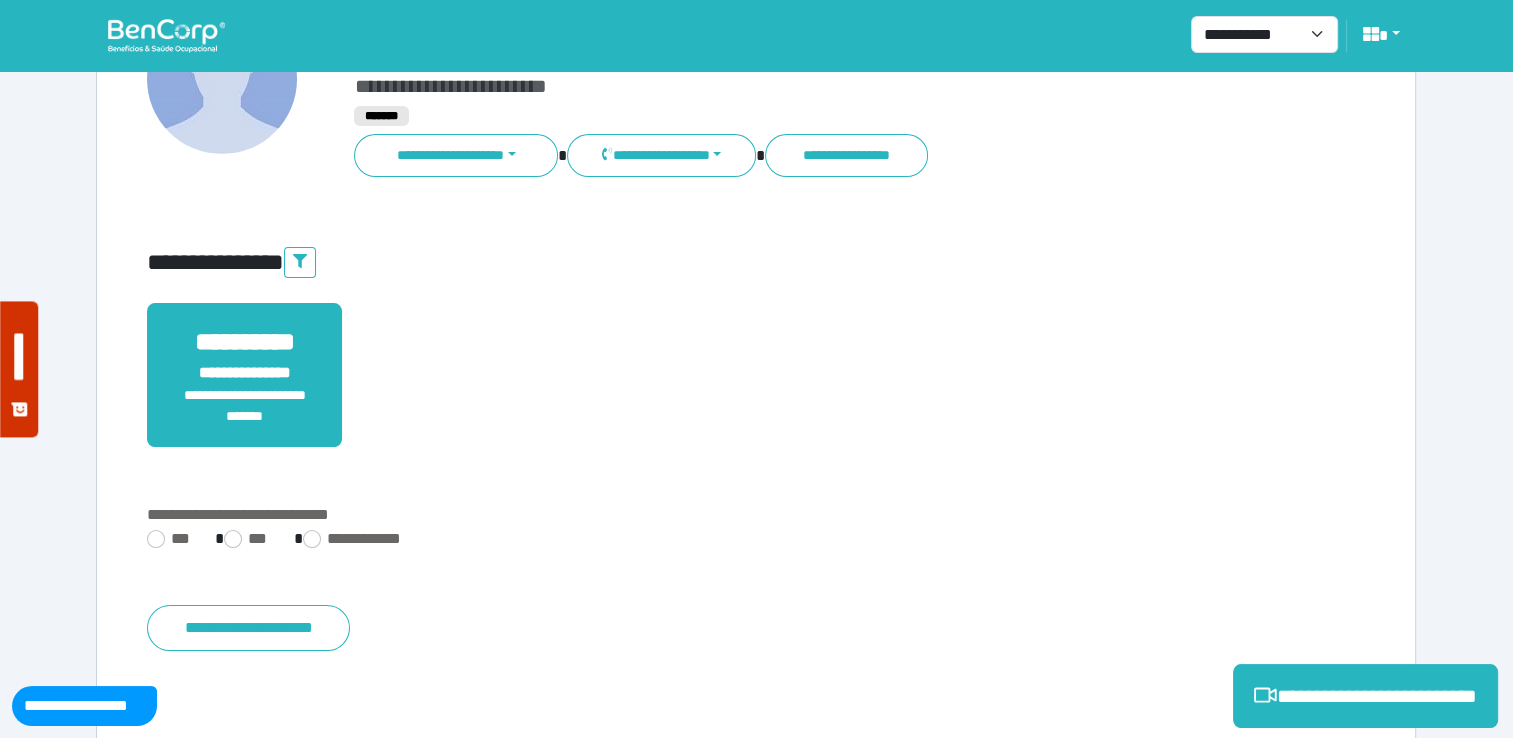 scroll, scrollTop: 352, scrollLeft: 0, axis: vertical 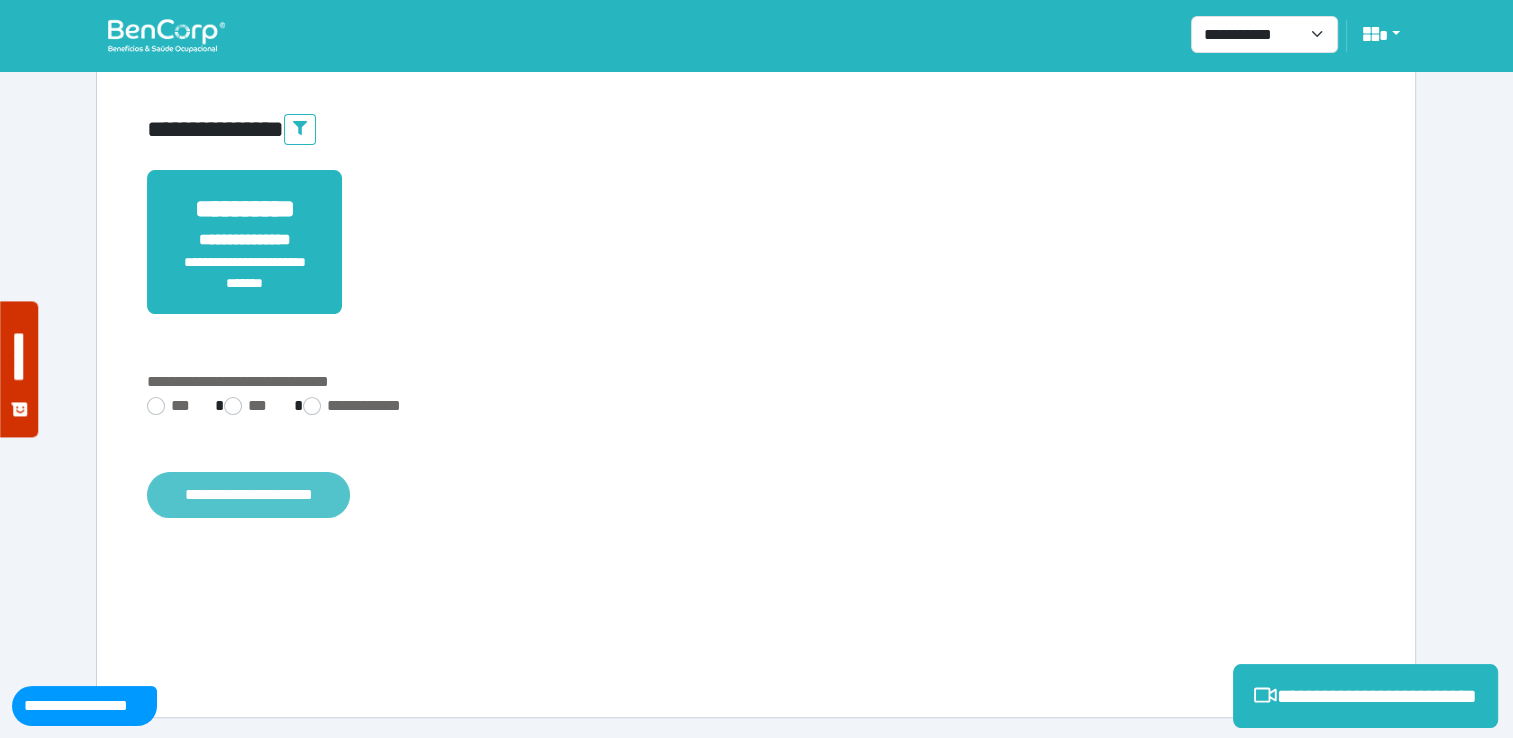 click on "**********" at bounding box center (248, 495) 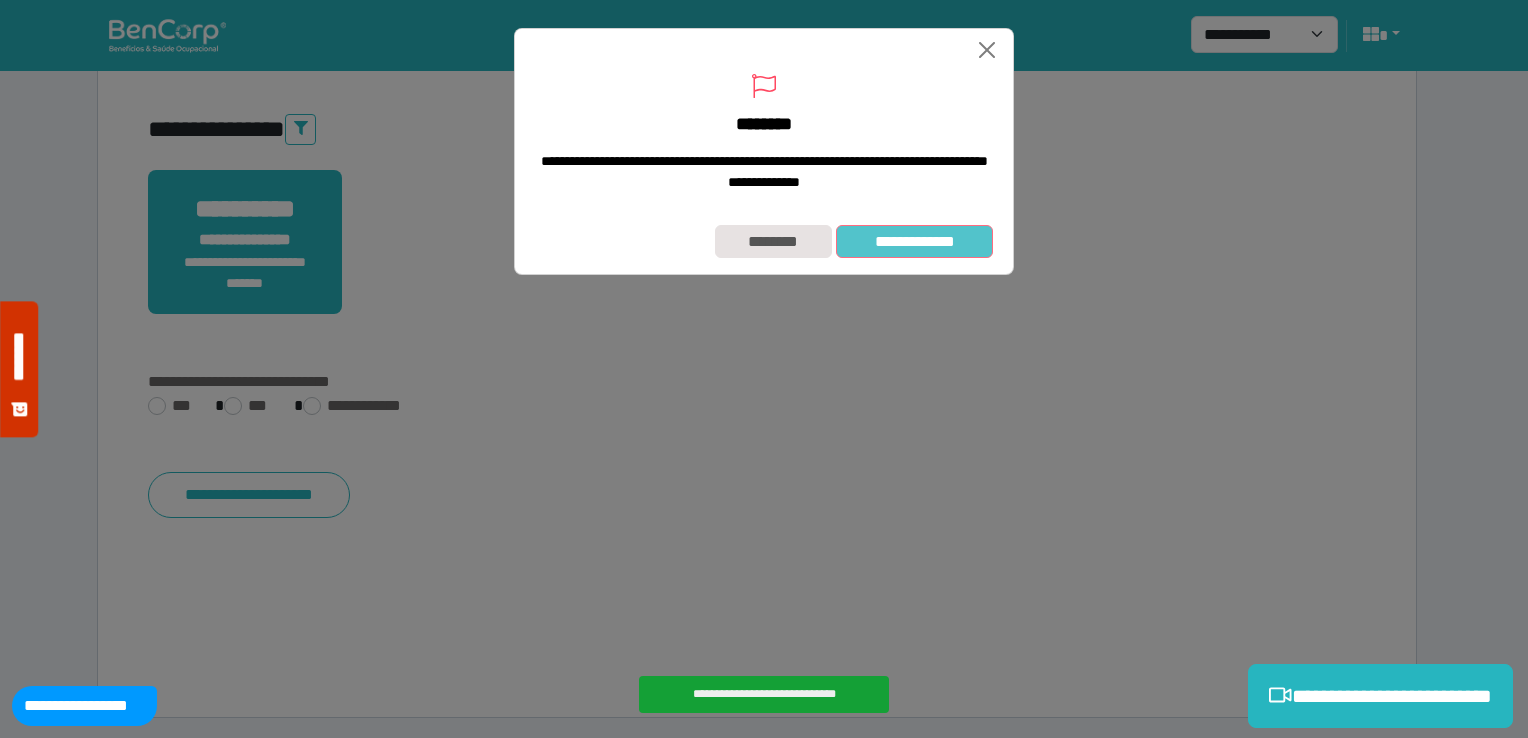 click on "**********" at bounding box center [914, 242] 